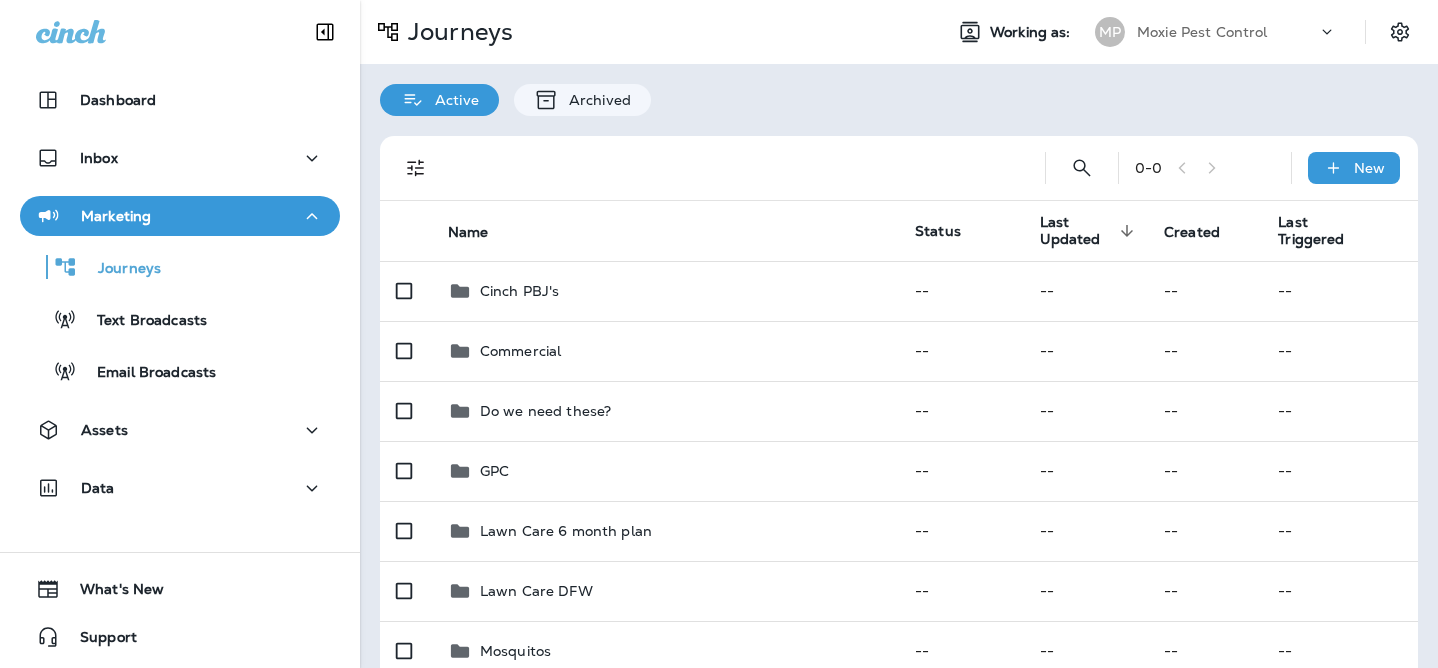 scroll, scrollTop: 0, scrollLeft: 0, axis: both 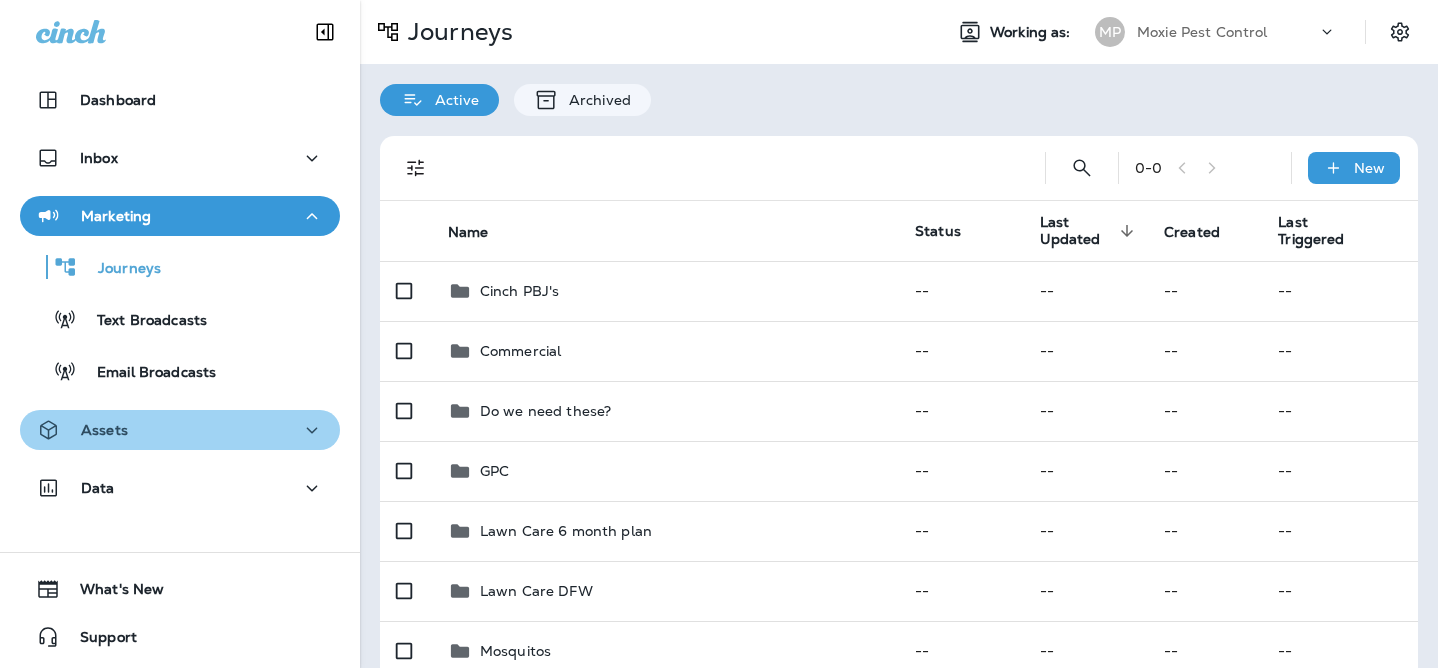 click on "Assets" at bounding box center [180, 430] 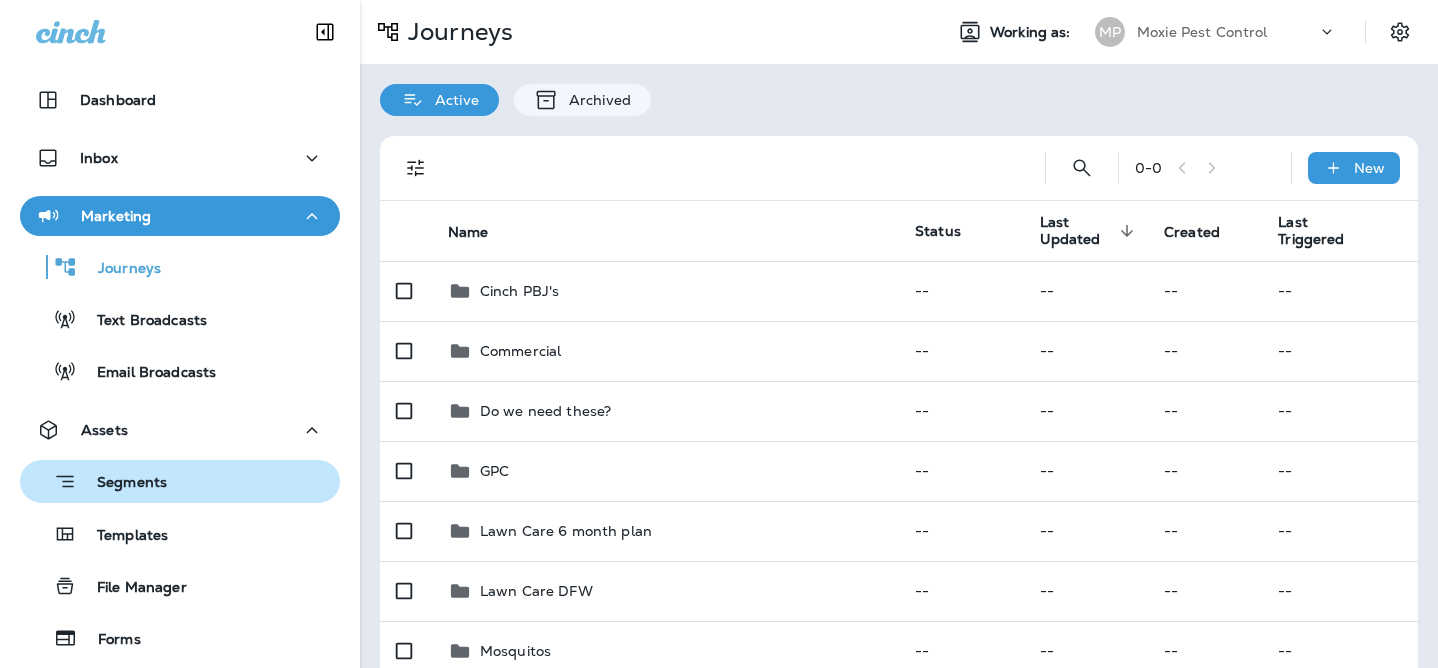 click on "Segments" at bounding box center [97, 481] 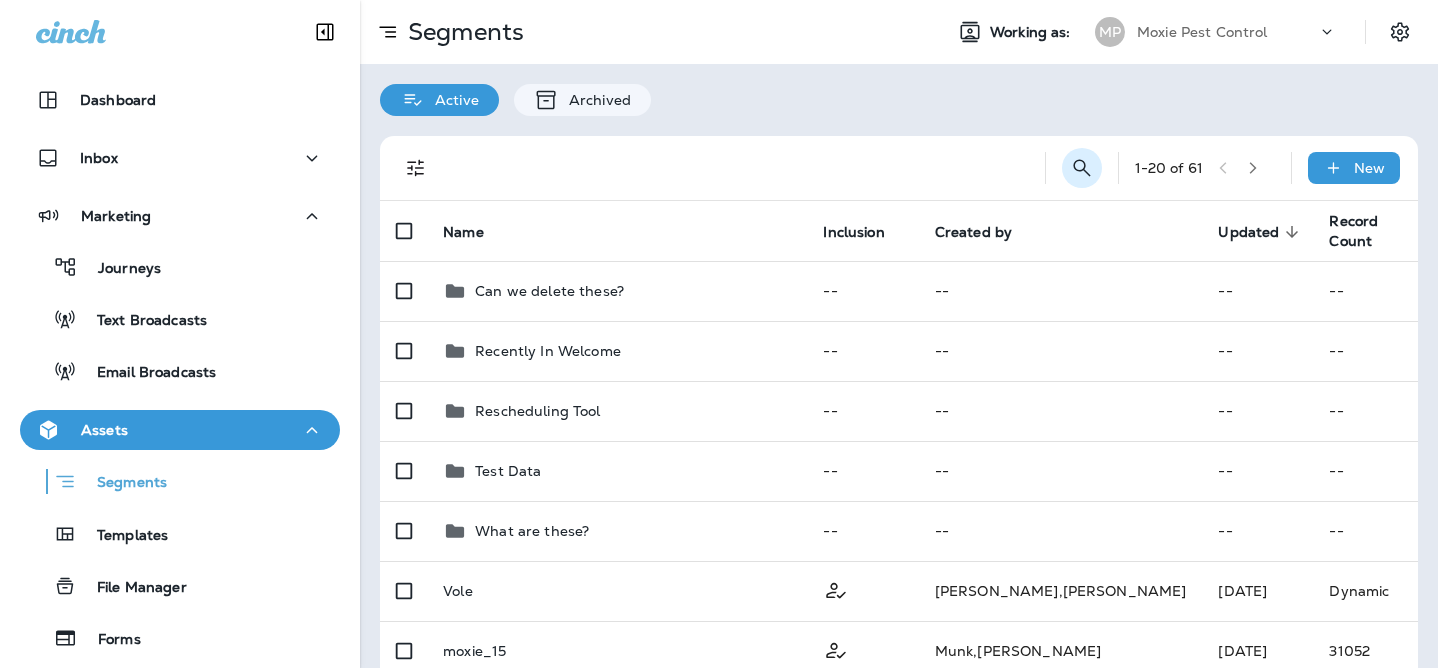 click 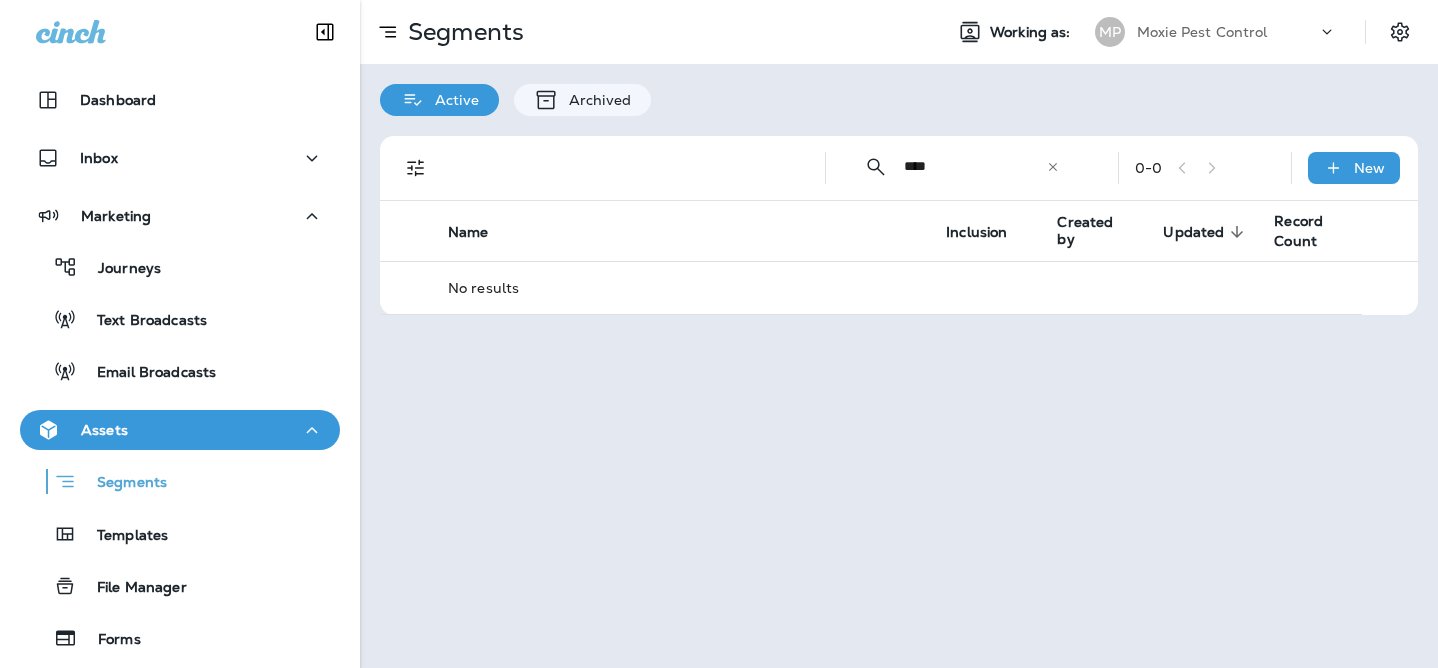 type on "****" 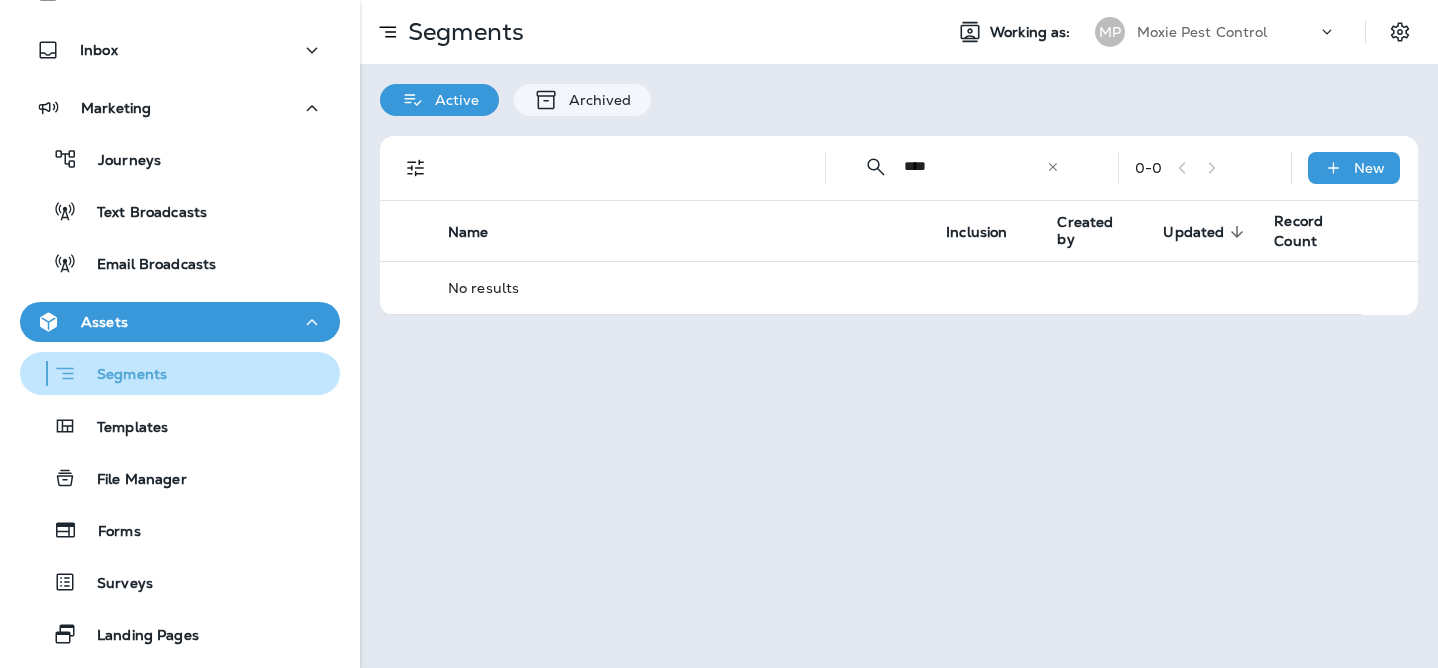 scroll, scrollTop: 291, scrollLeft: 0, axis: vertical 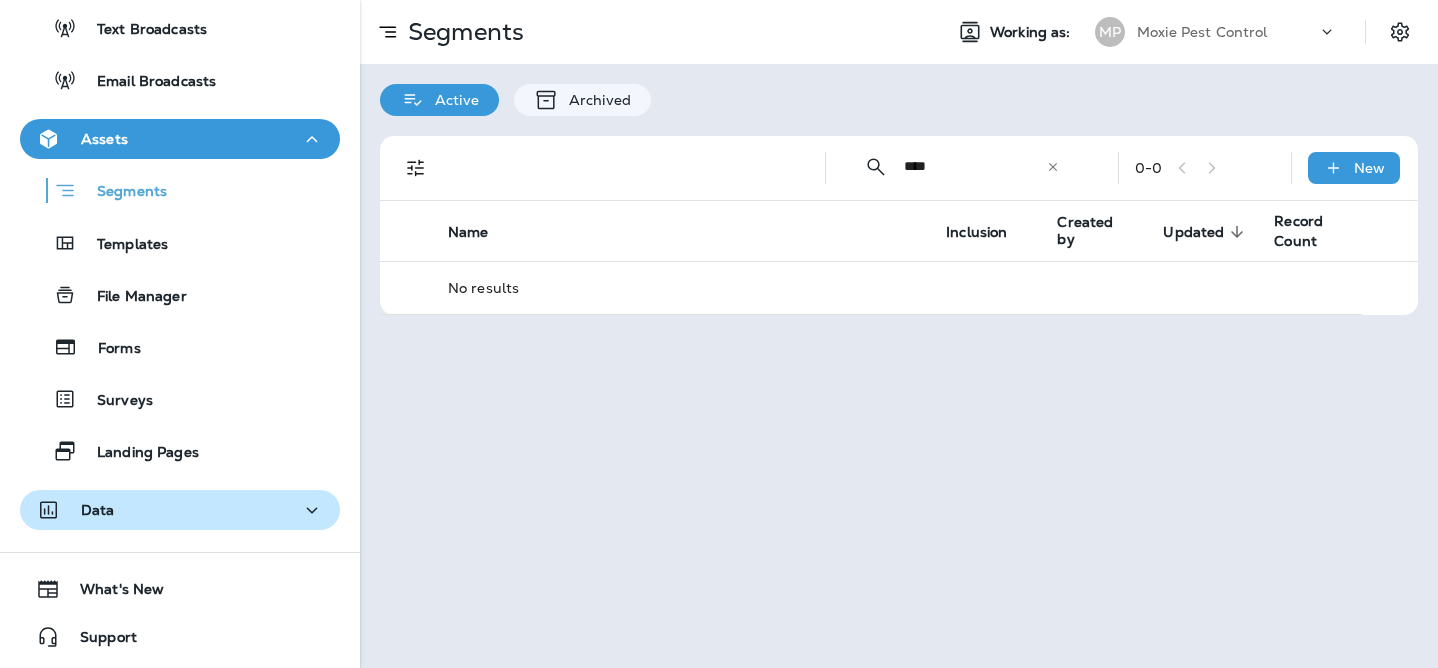 click on "Data" at bounding box center (180, 510) 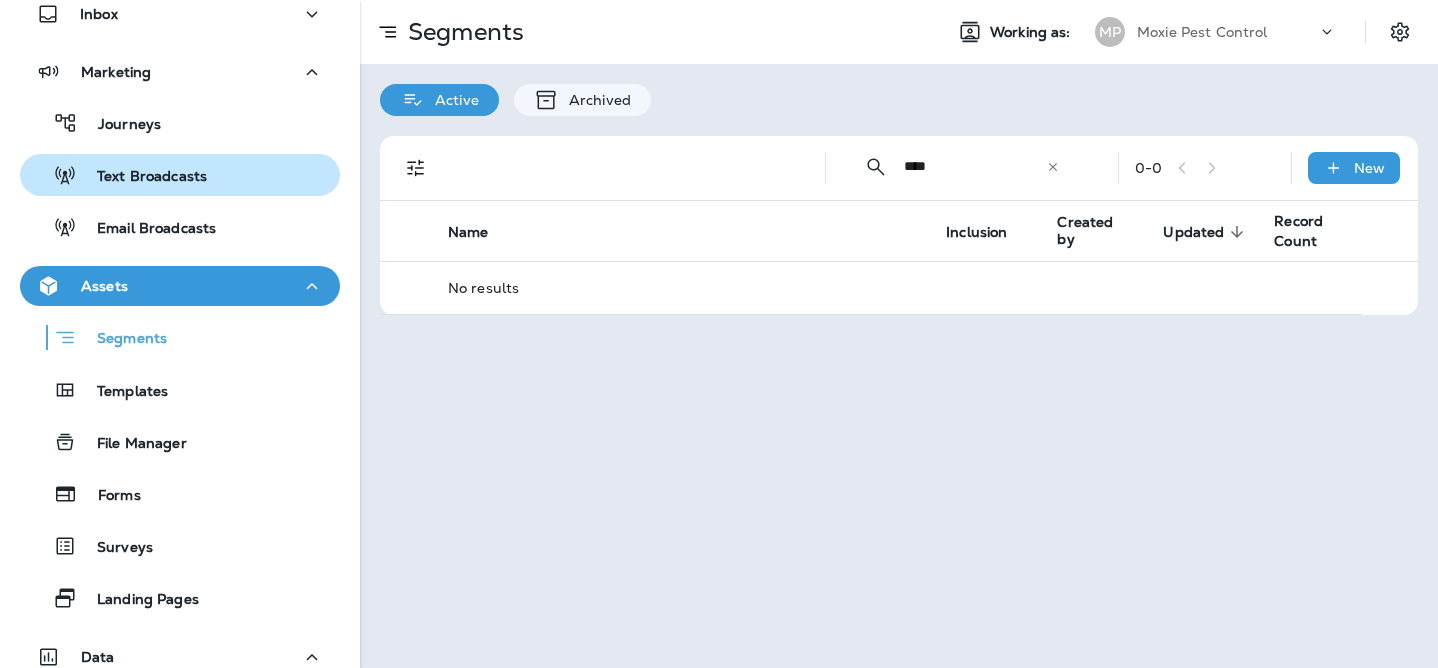 scroll, scrollTop: 127, scrollLeft: 0, axis: vertical 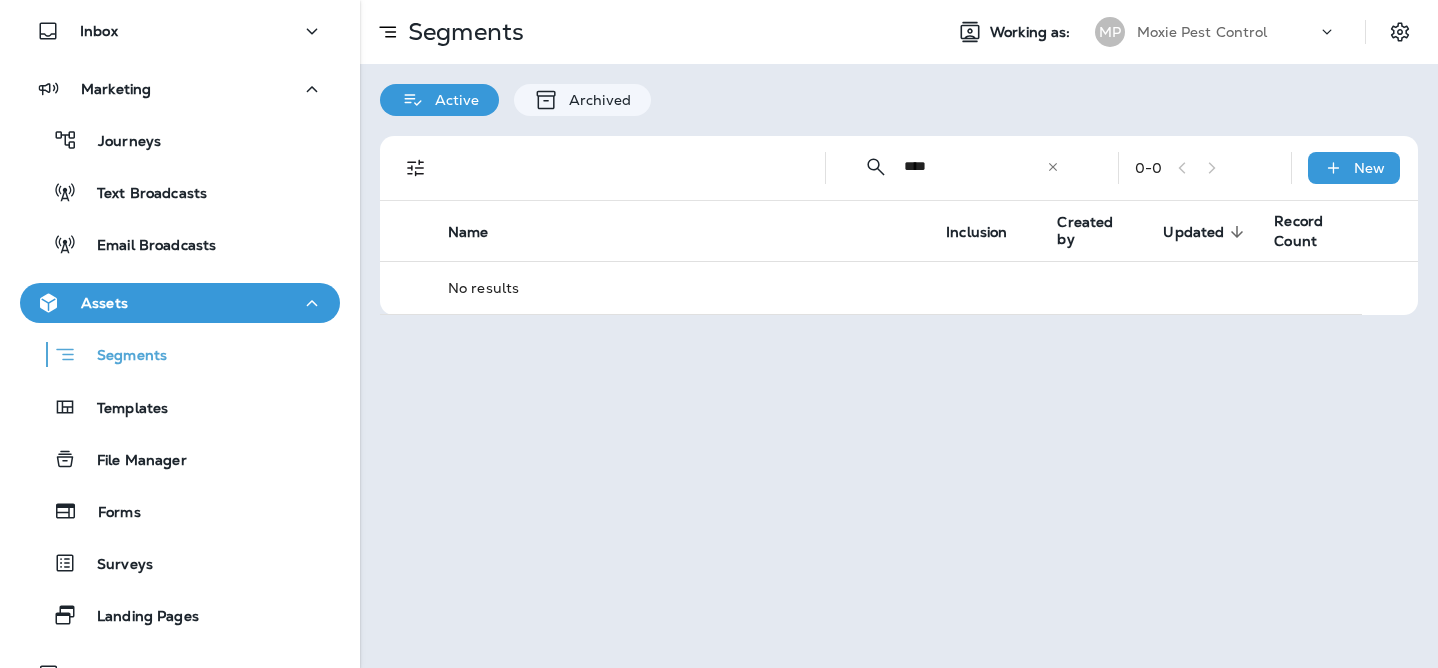 click on "Assets" at bounding box center (180, 303) 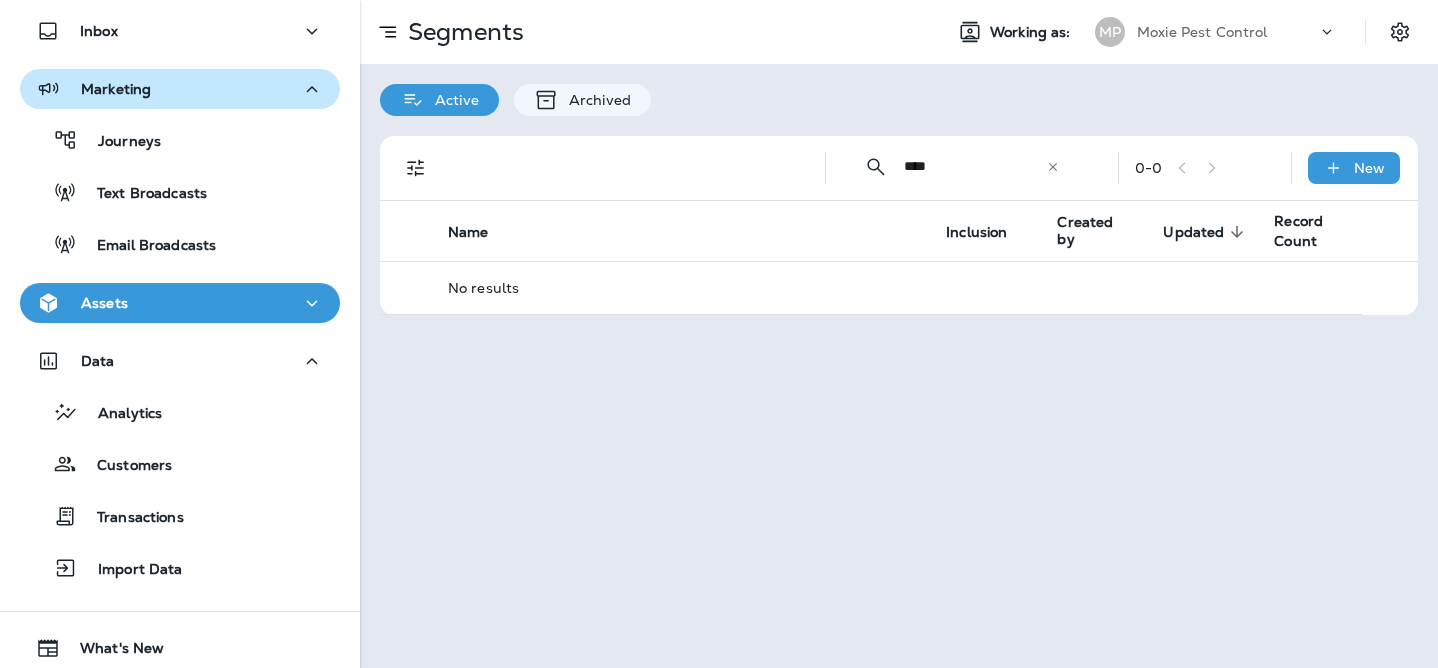 click on "Marketing" at bounding box center (180, 89) 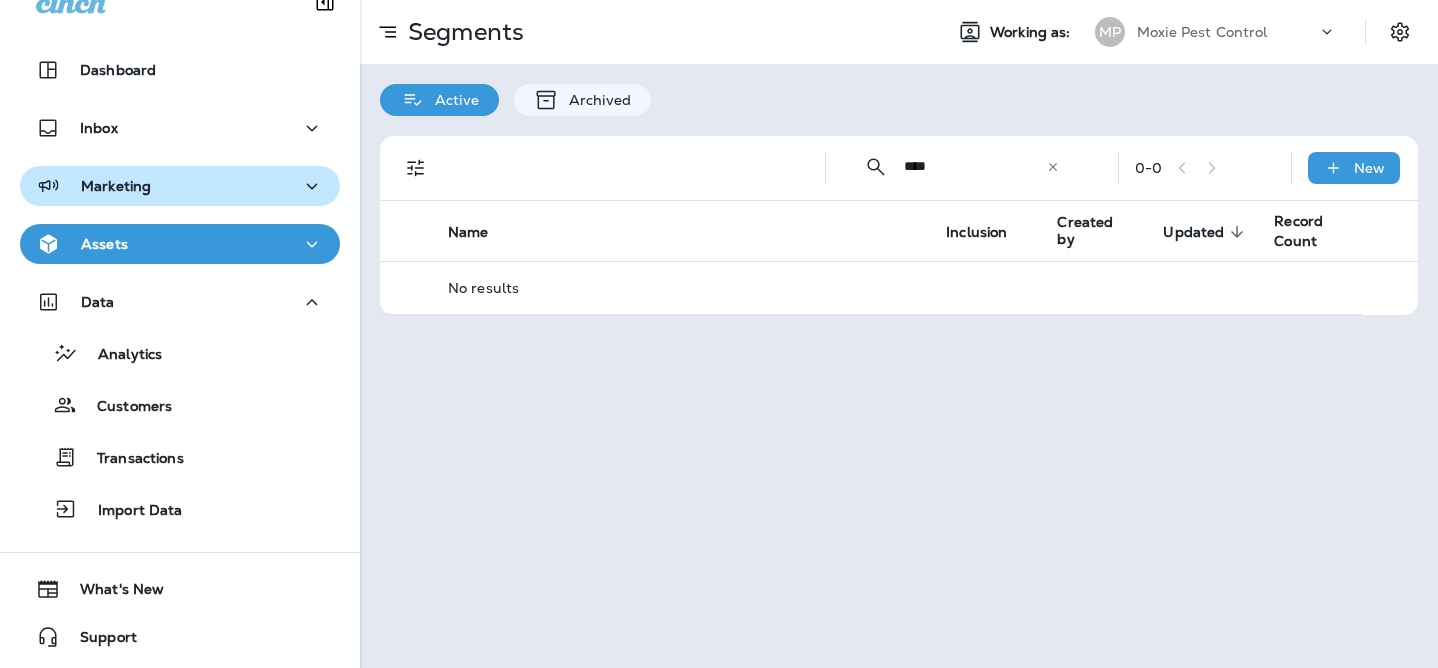 scroll, scrollTop: 30, scrollLeft: 0, axis: vertical 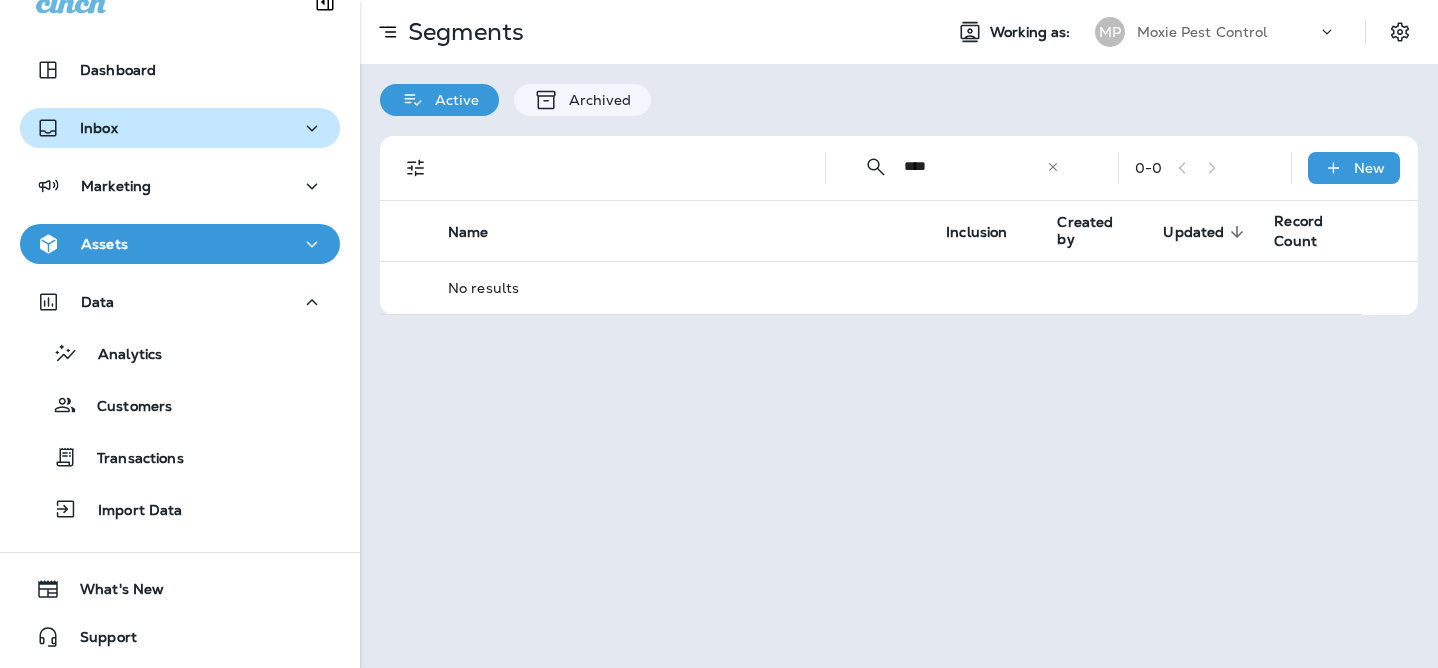 click on "Inbox" at bounding box center [180, 128] 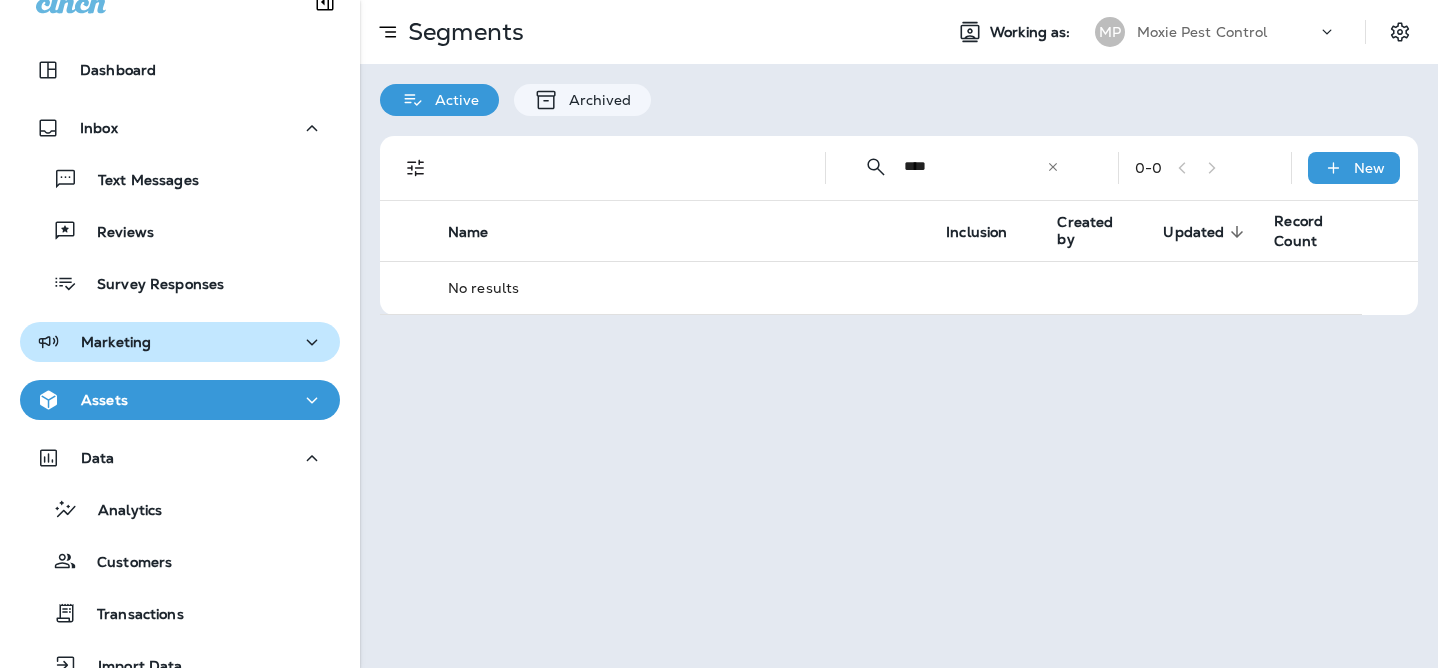 click on "Marketing" at bounding box center (180, 342) 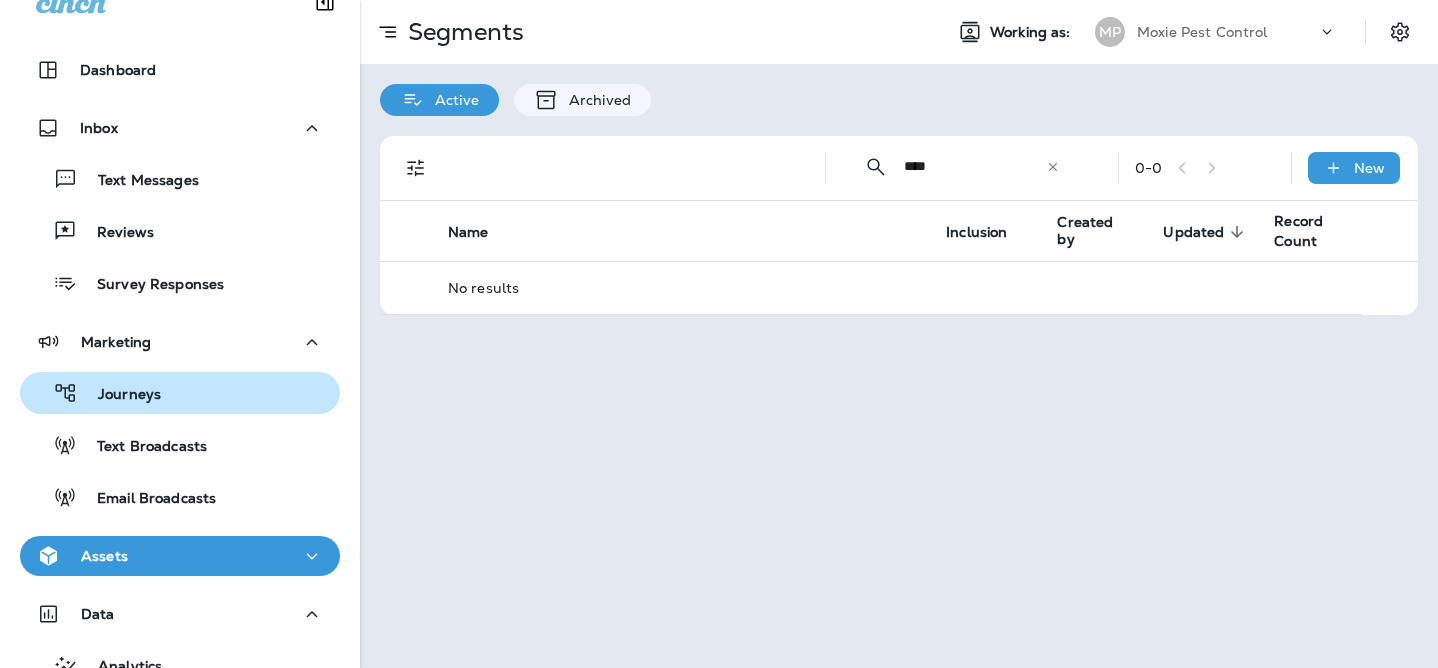 click on "Journeys" at bounding box center [180, 393] 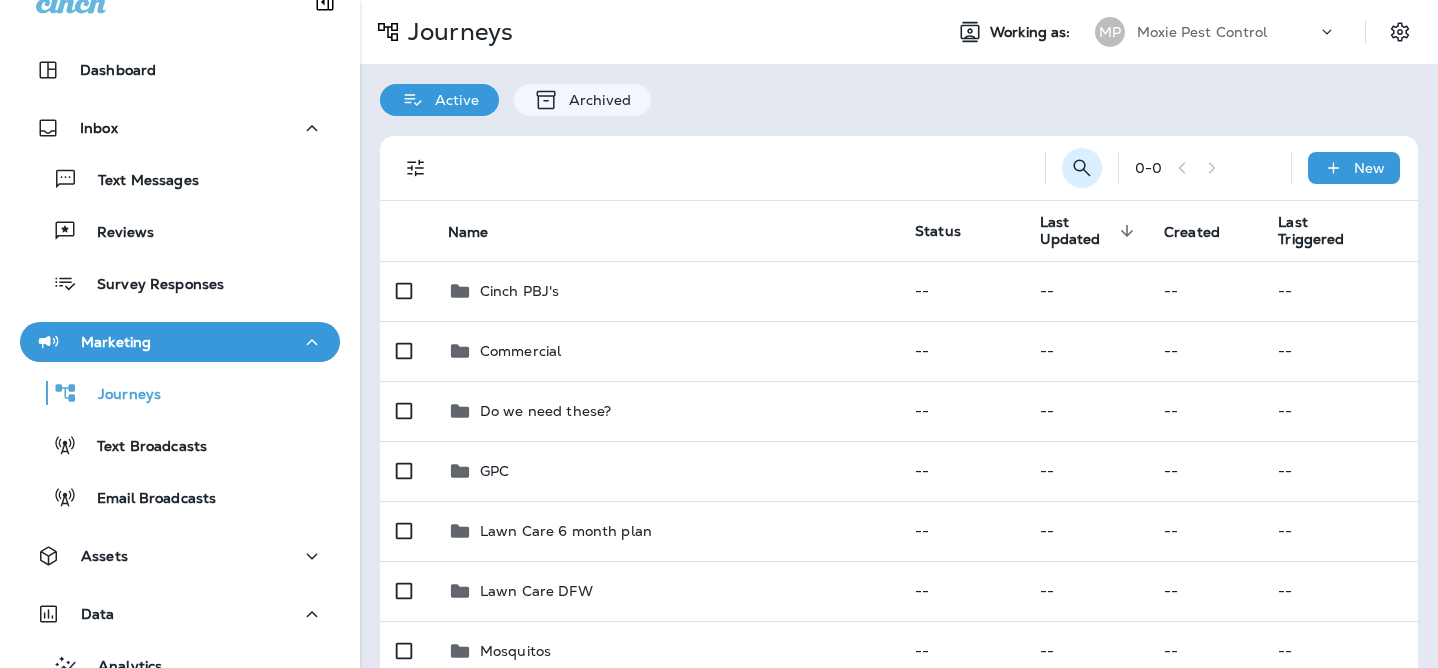 click 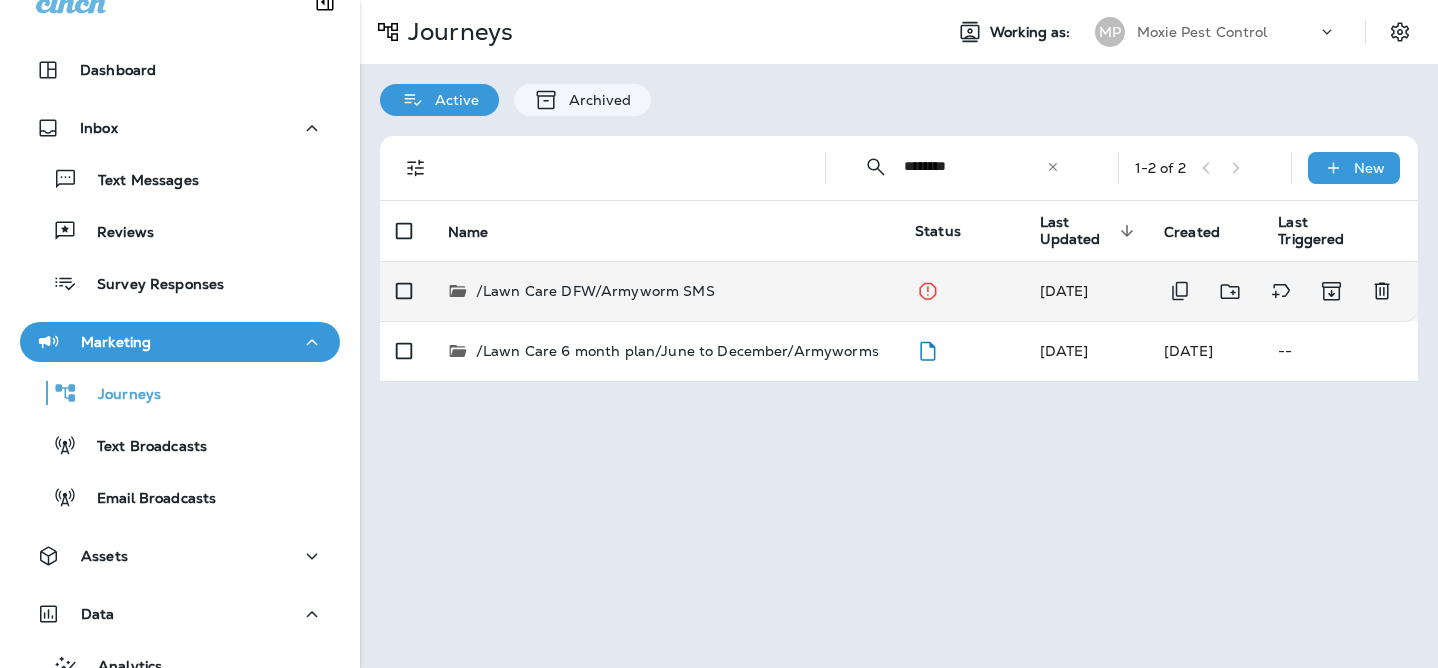 type on "********" 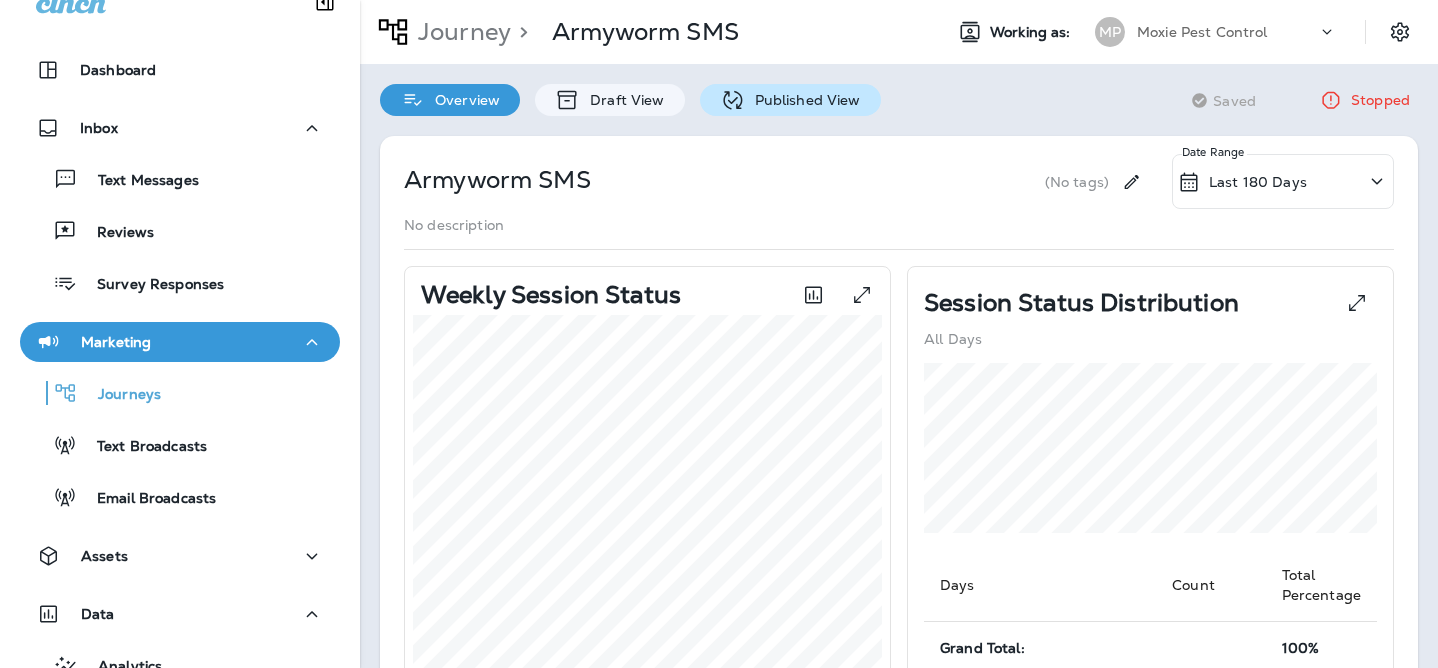 click on "Published View" at bounding box center [803, 100] 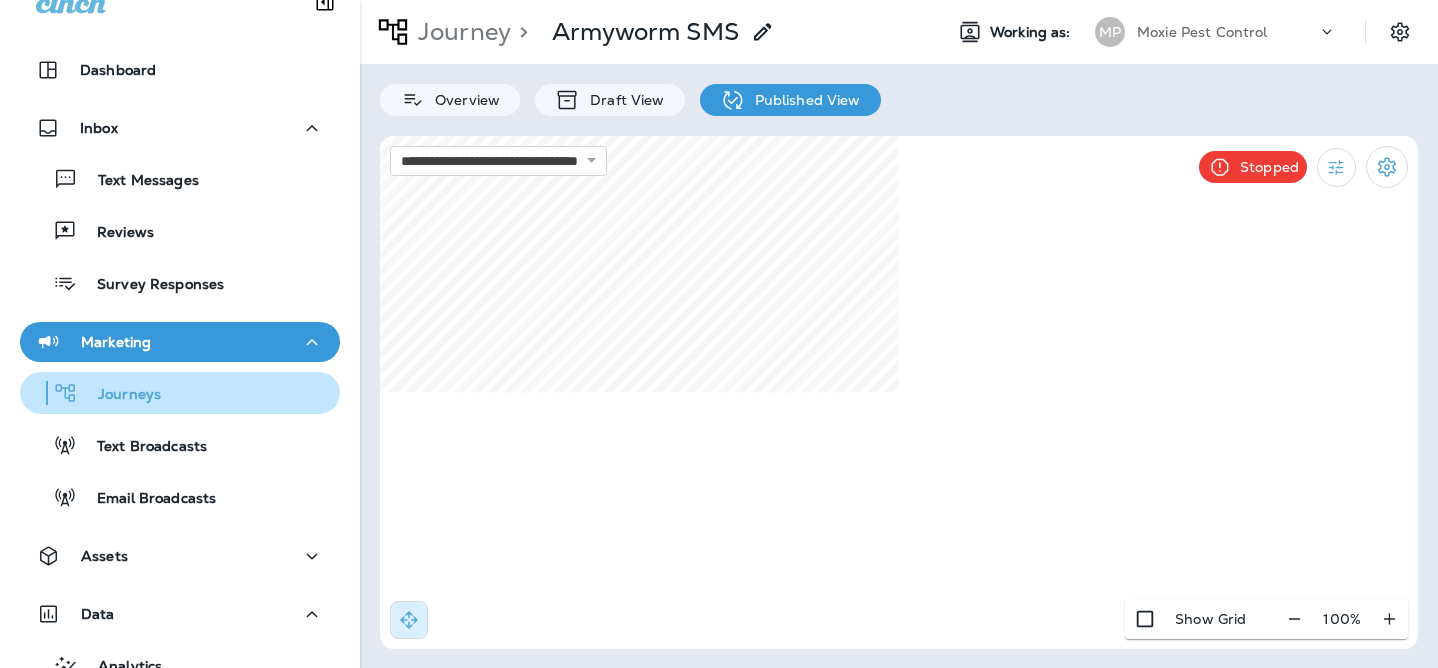 click on "Journeys" at bounding box center (180, 393) 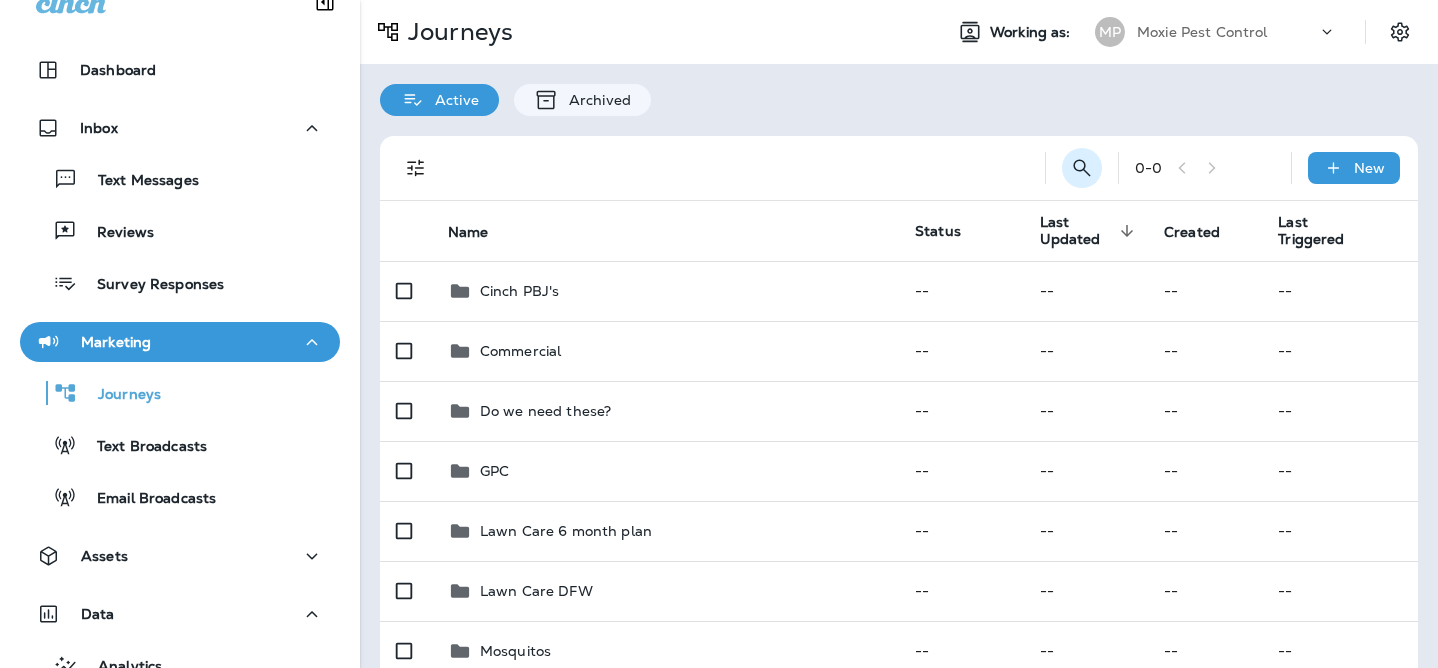 click 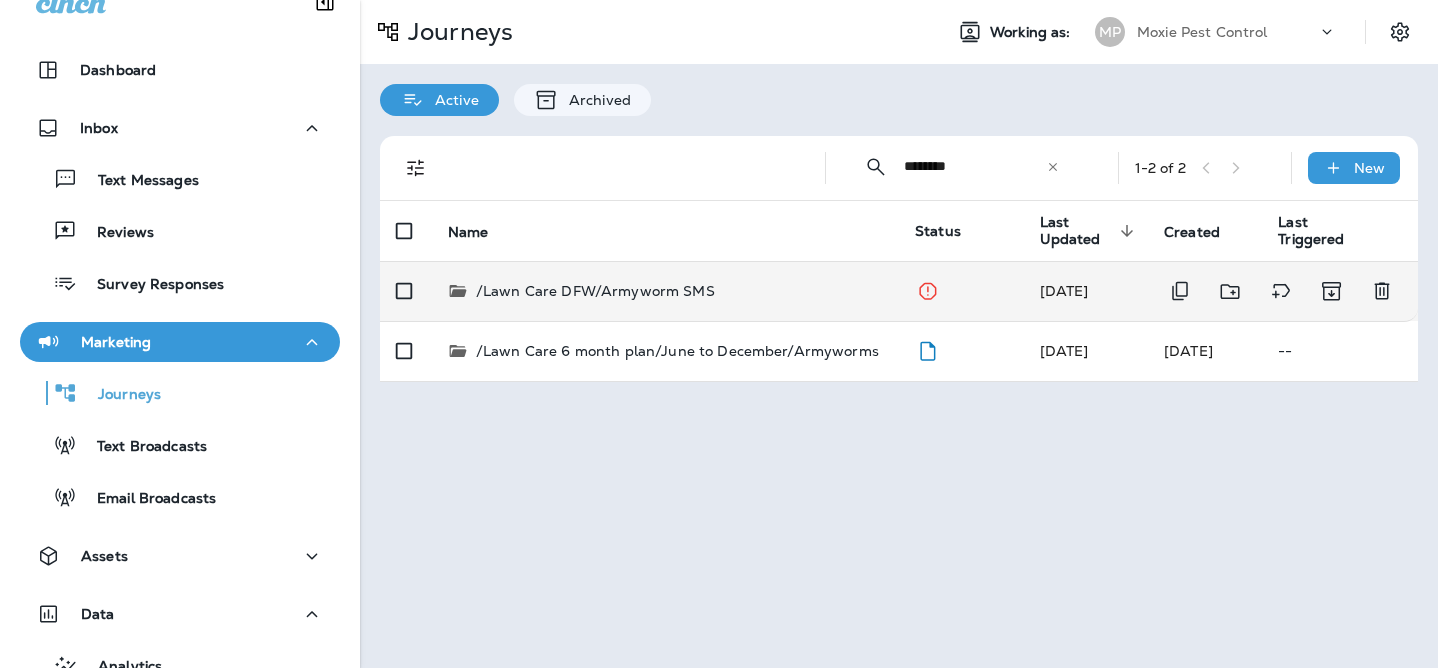 type on "********" 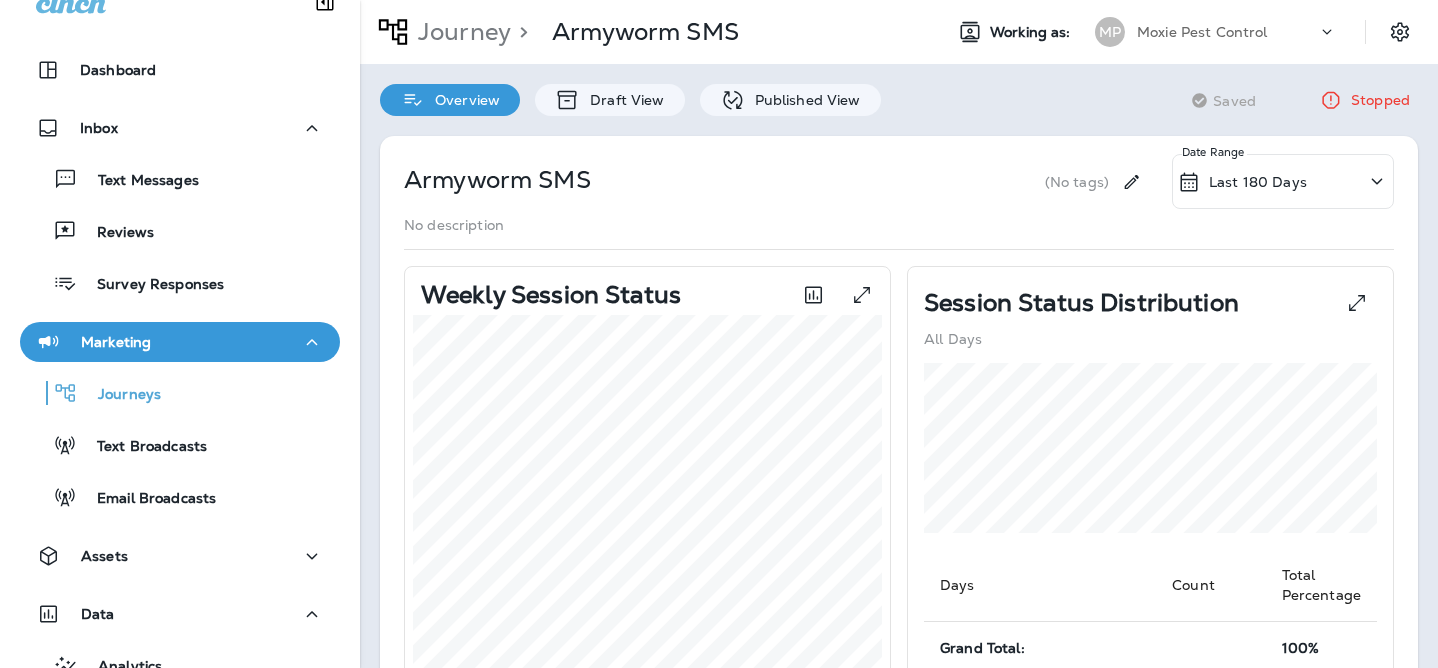 click on "Journey > Armyworm SMS" at bounding box center [643, 32] 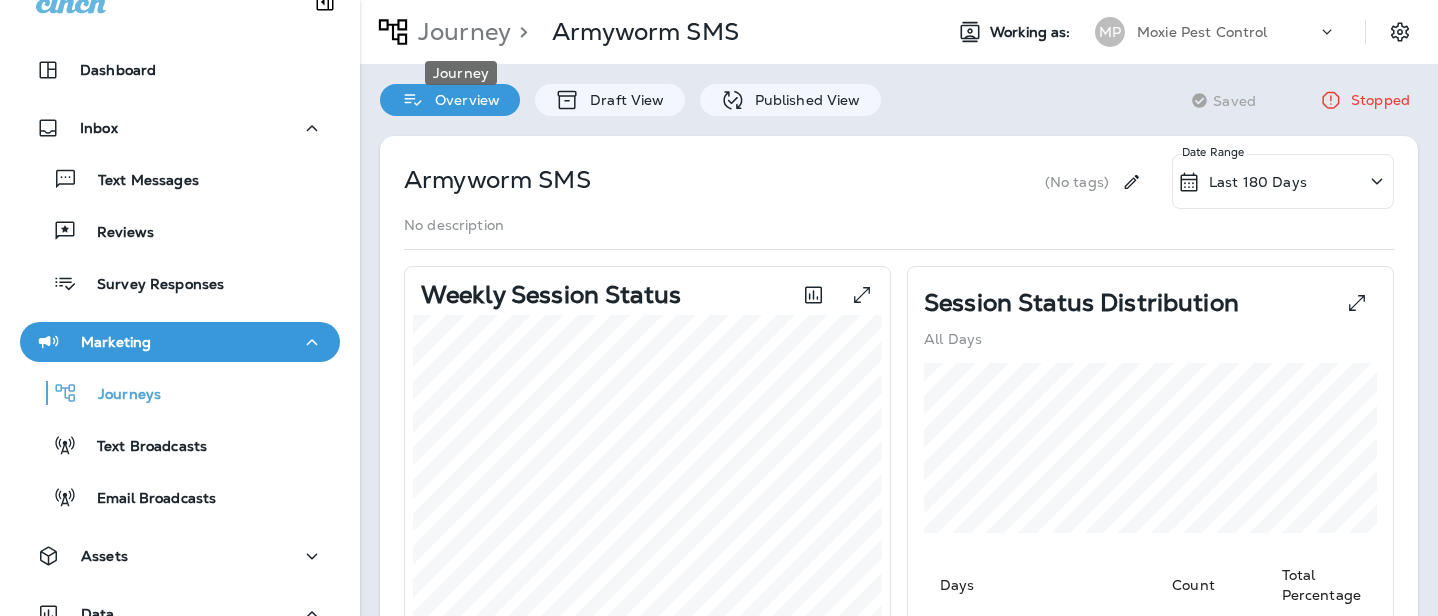 click on "Journey" at bounding box center (460, 32) 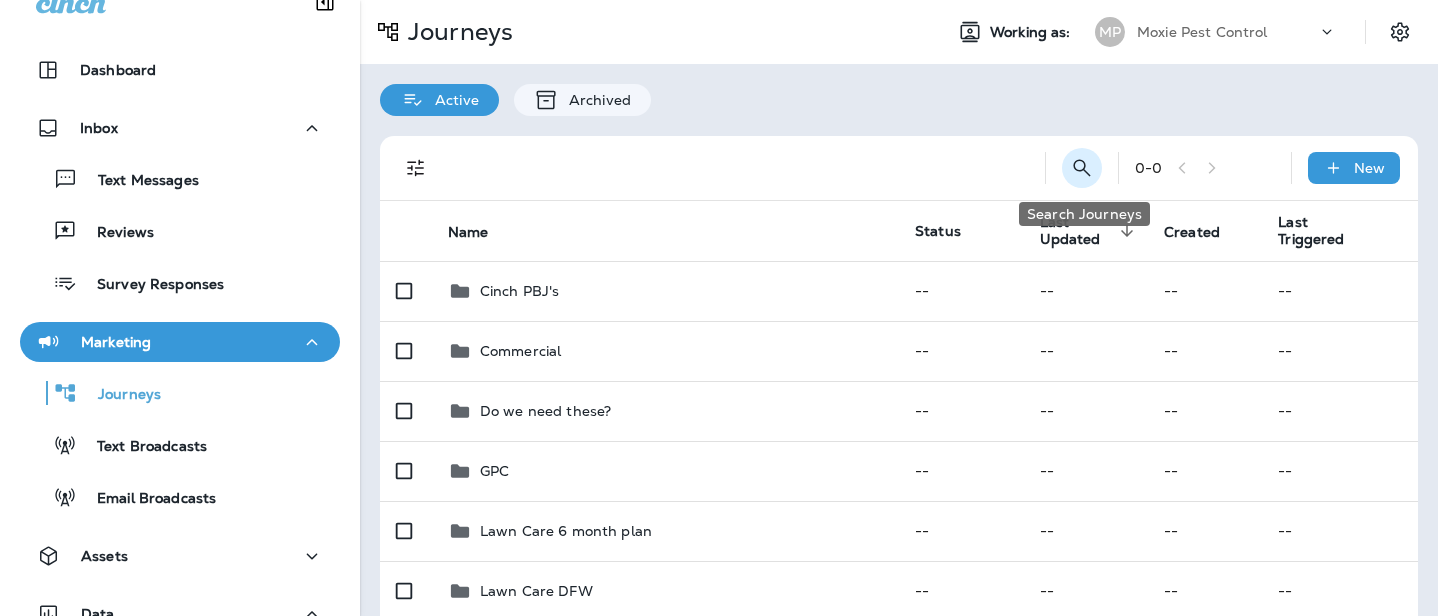 click 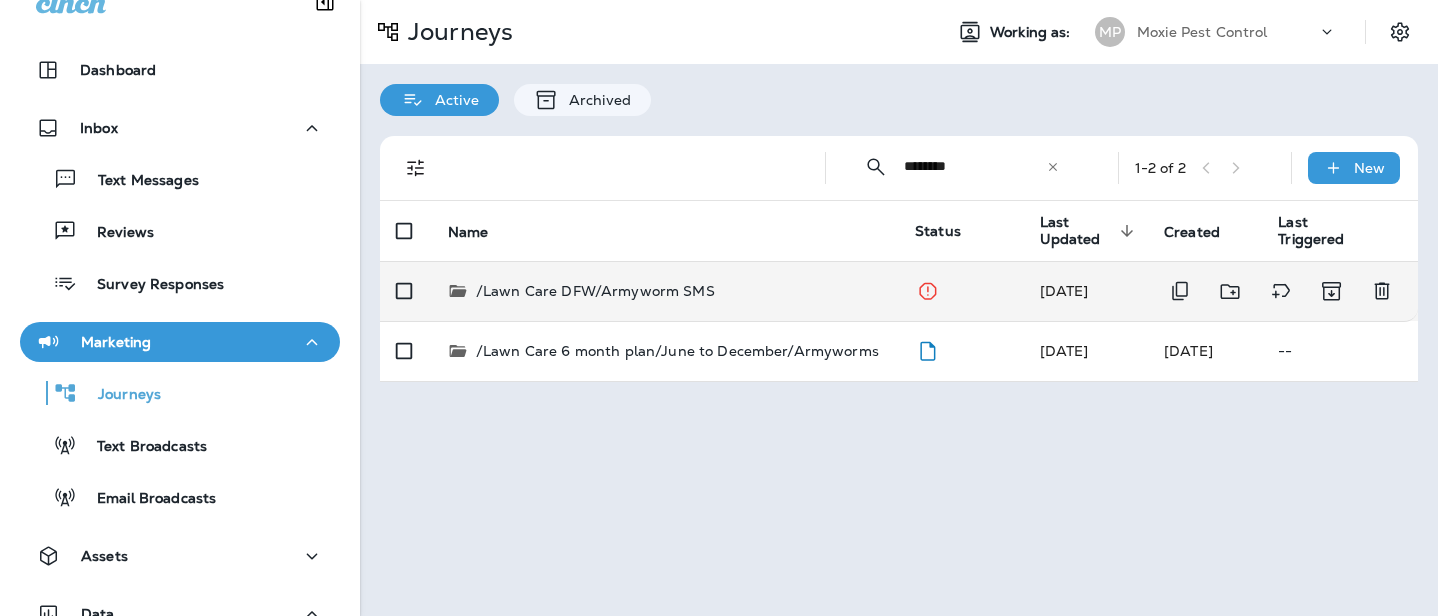 type on "********" 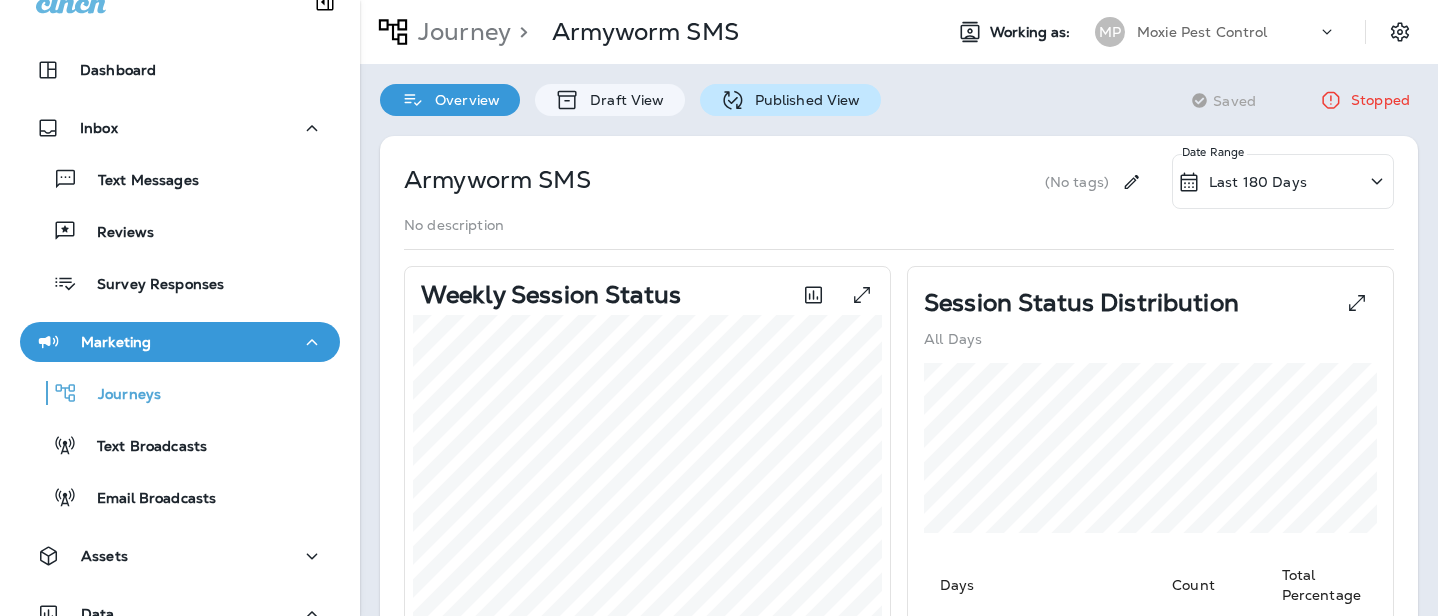 click on "Published View" at bounding box center (803, 100) 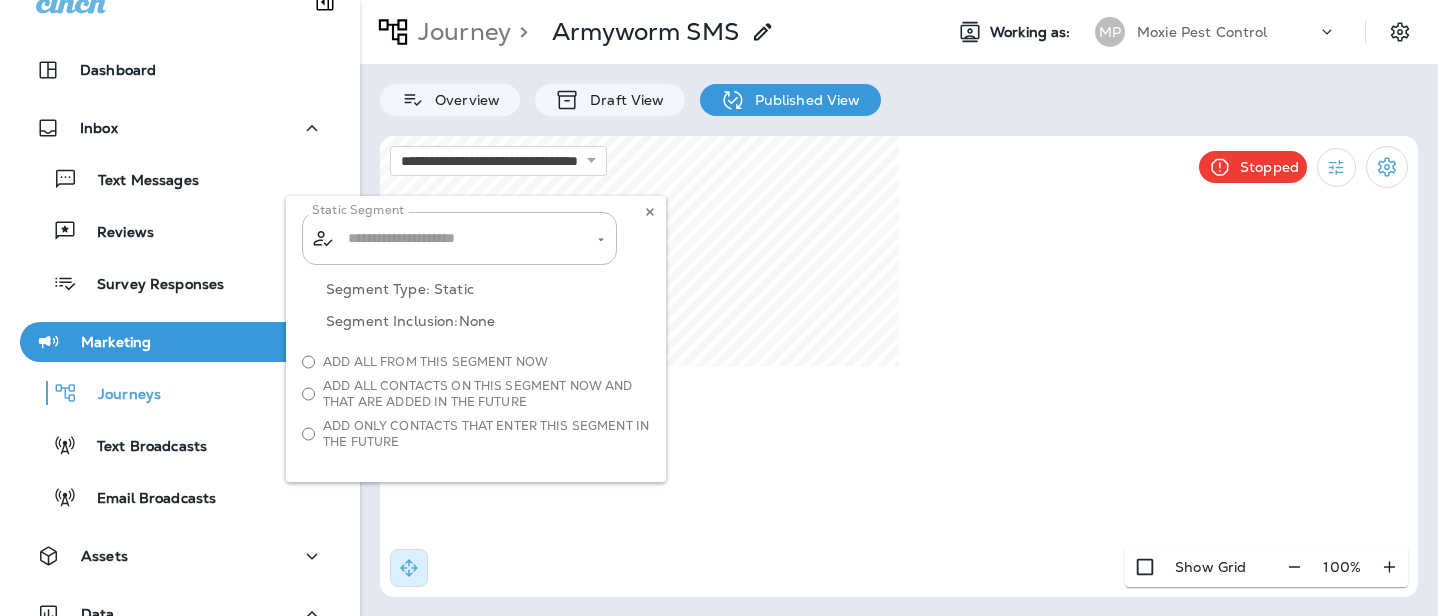 type on "**********" 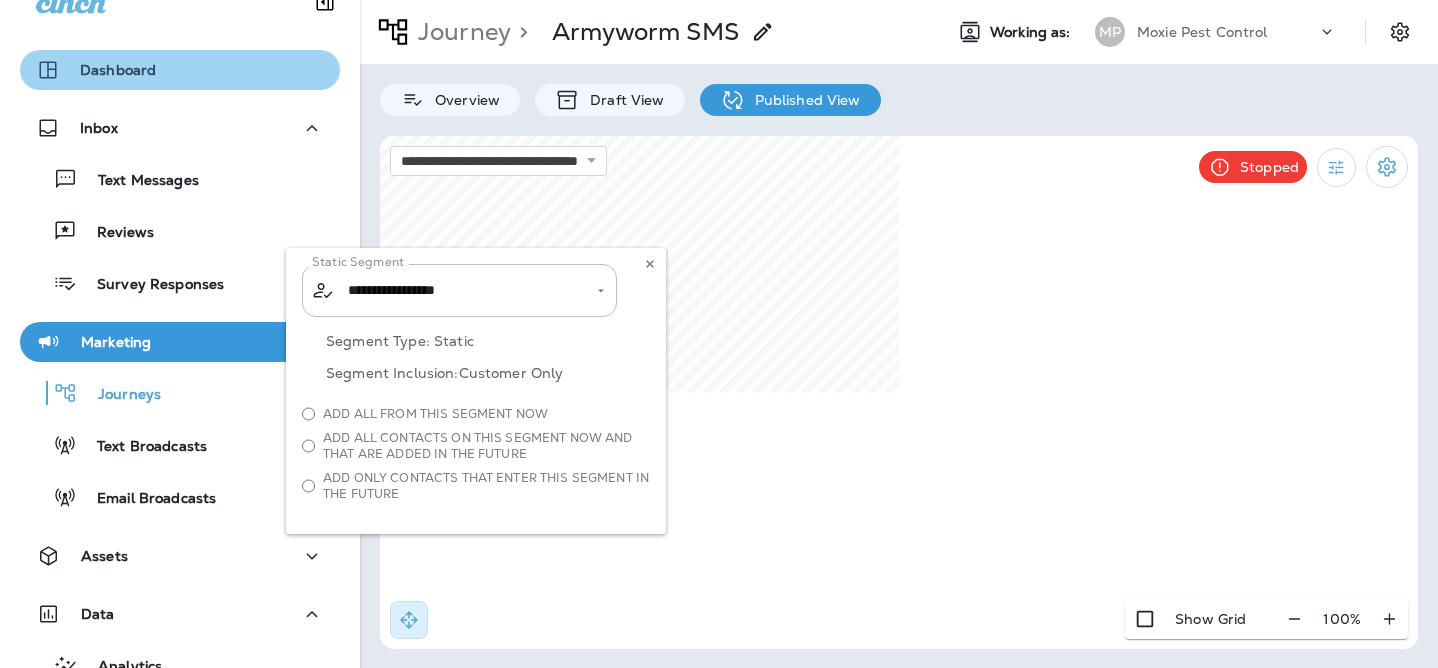 click on "Dashboard" at bounding box center [180, 70] 